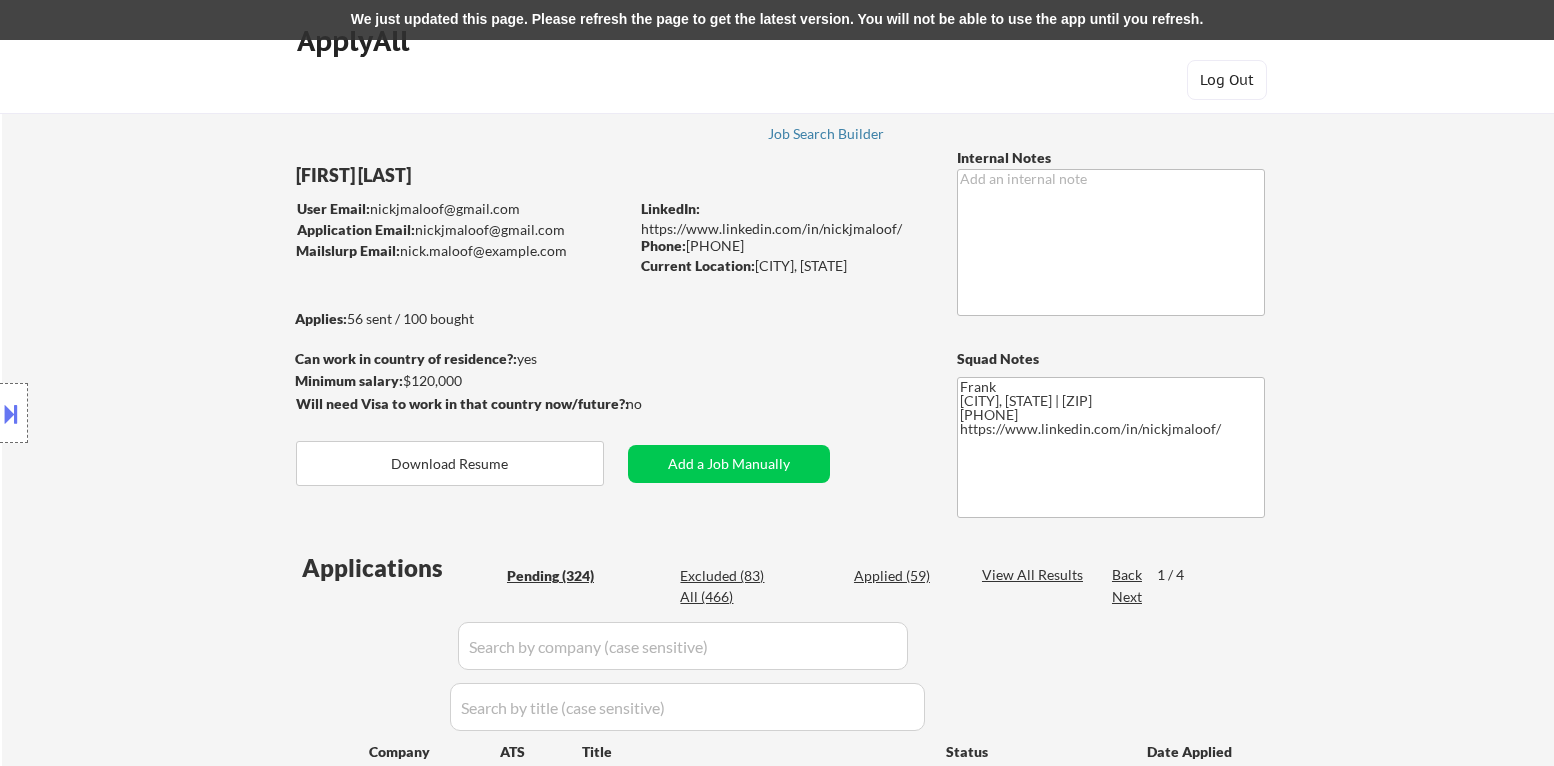 select on ""applied"" 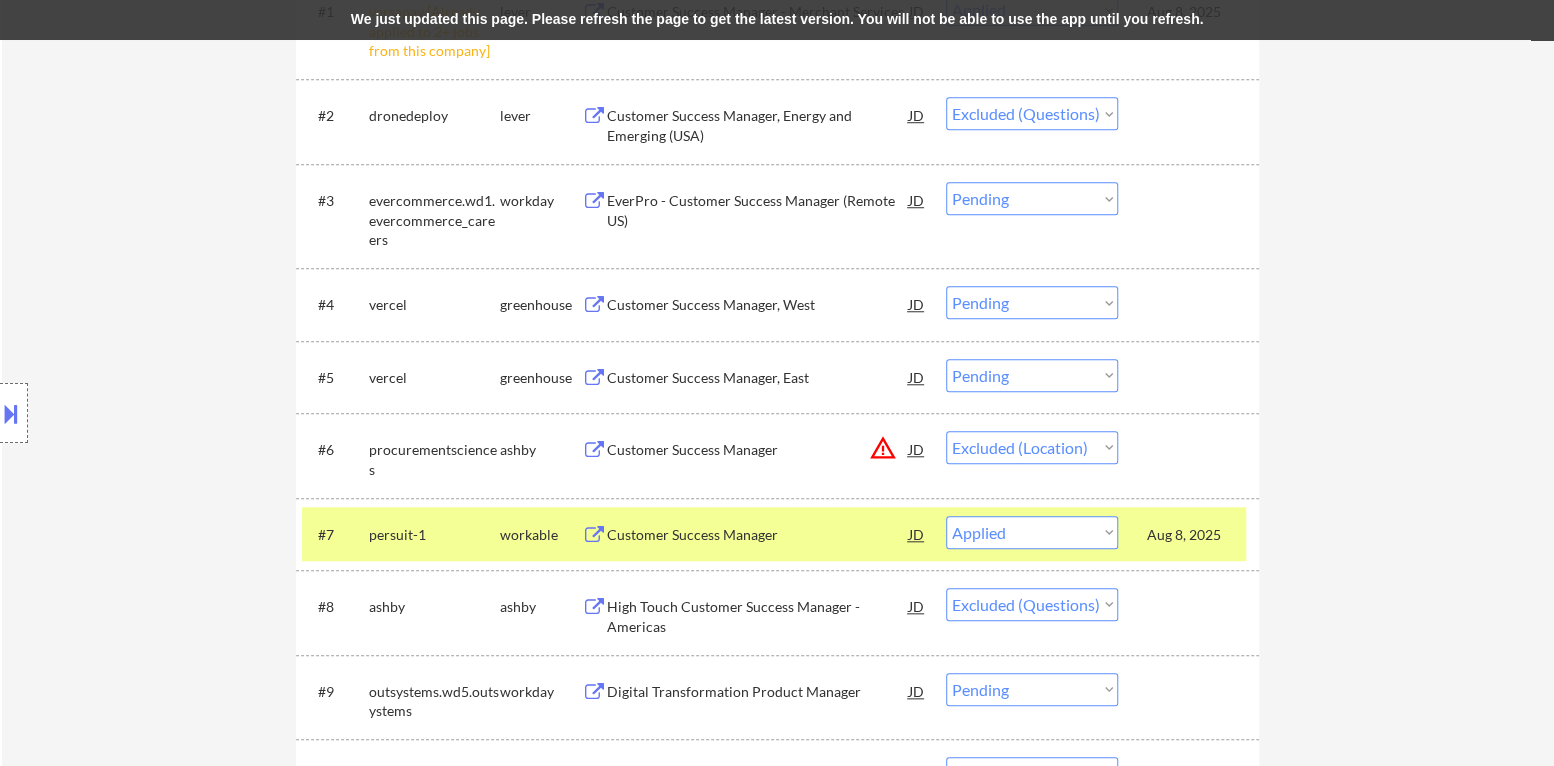 select on ""pending"" 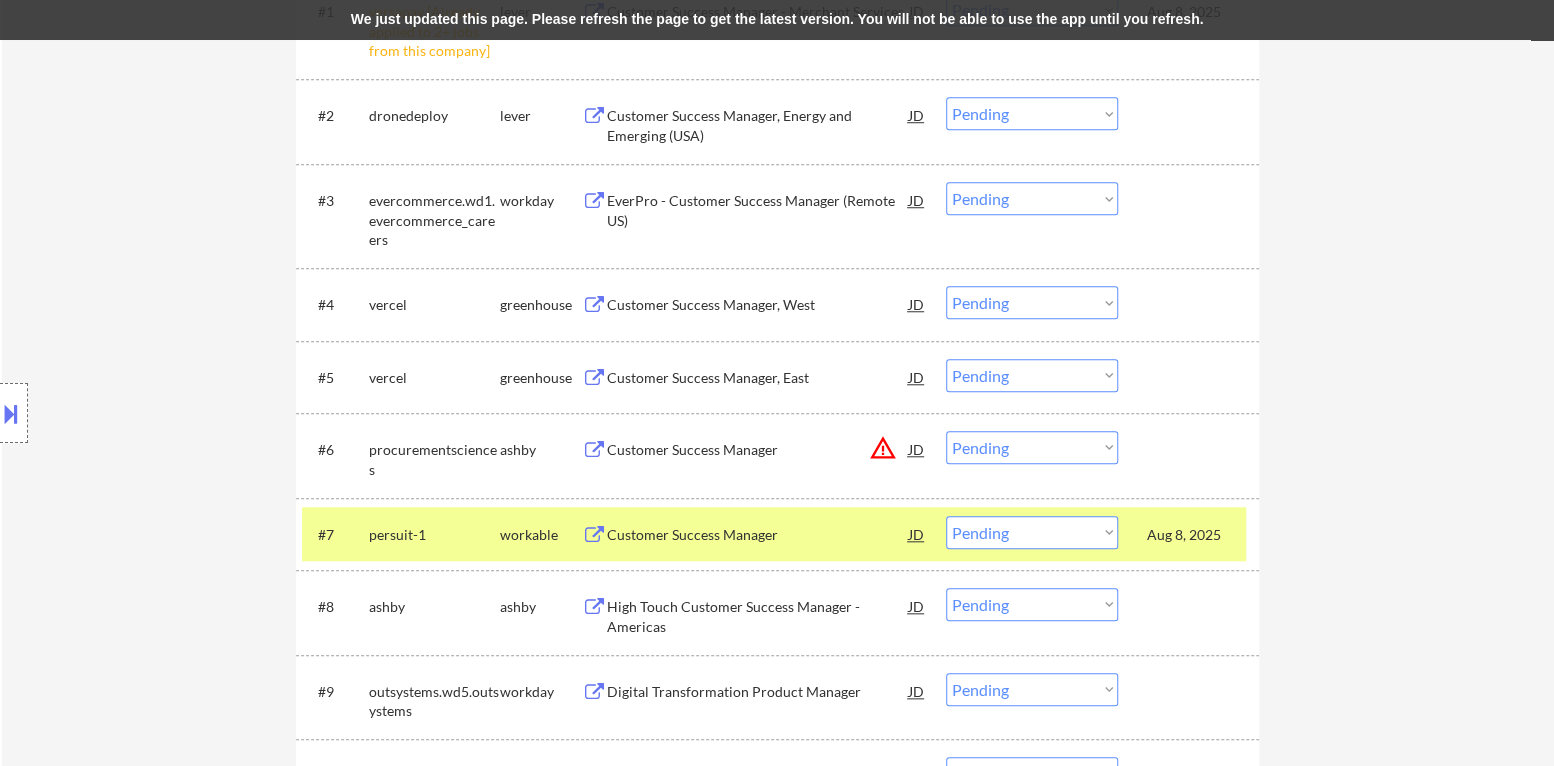 select on ""pending"" 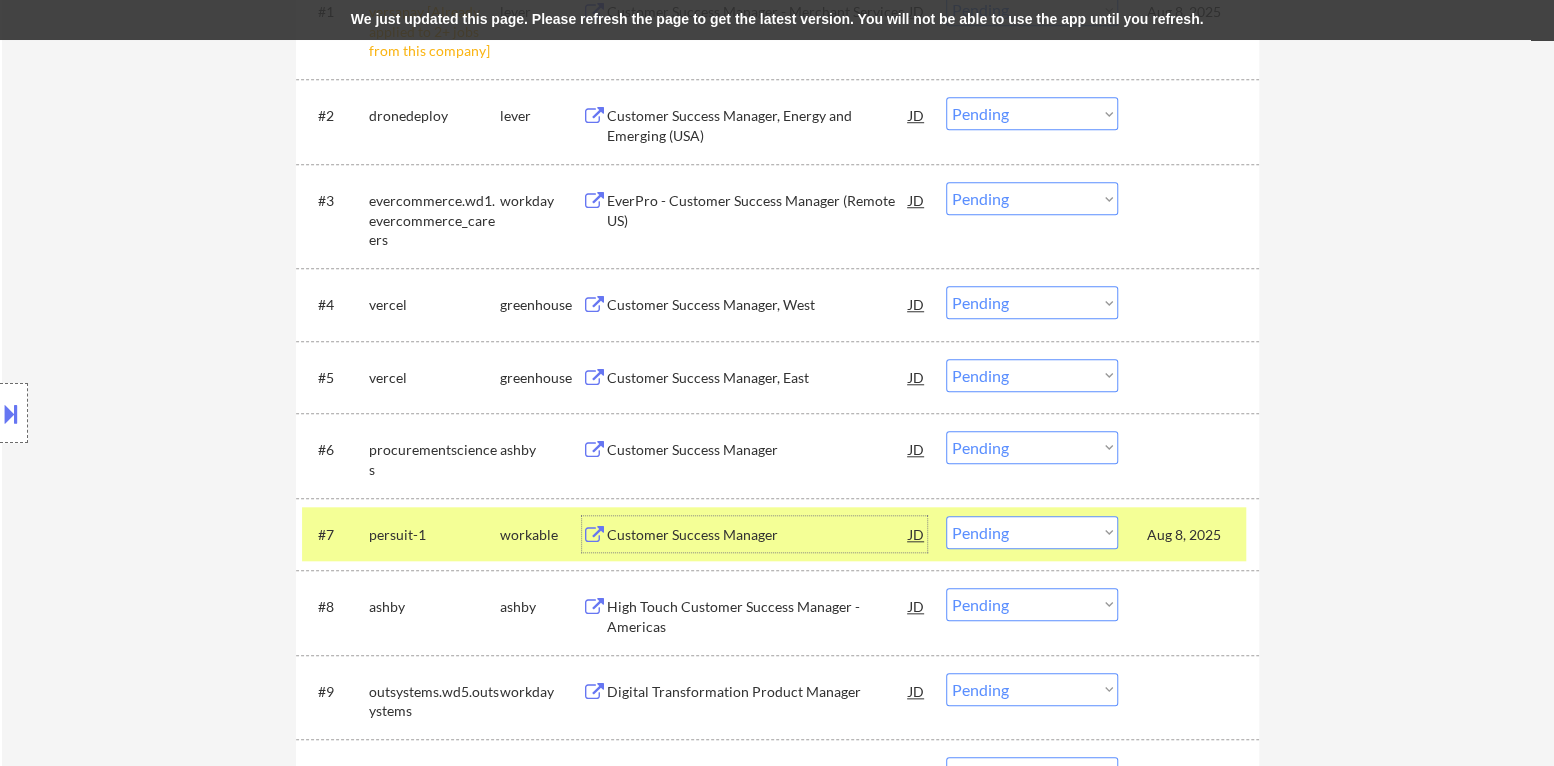 scroll, scrollTop: 800, scrollLeft: 0, axis: vertical 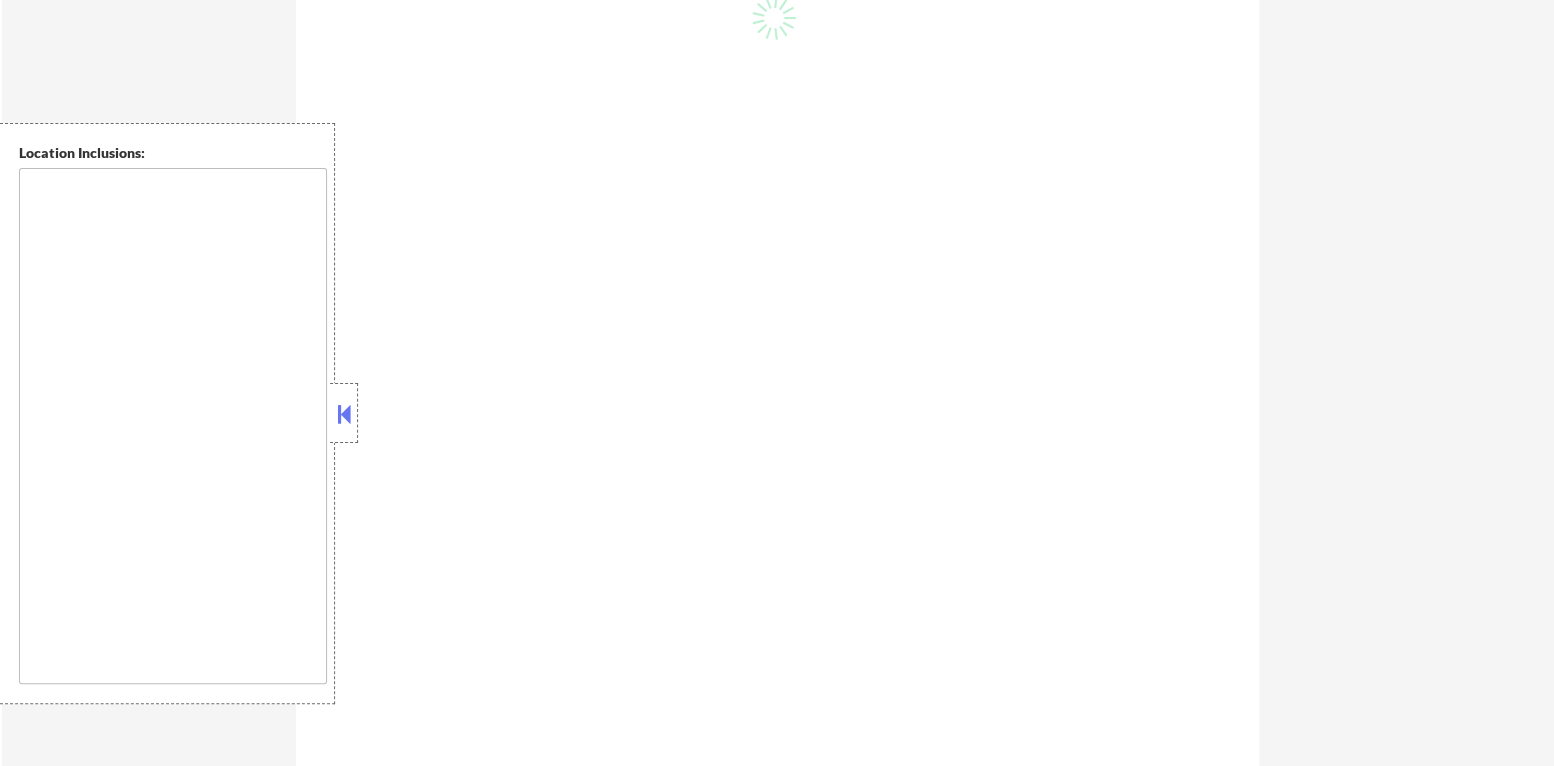 type on "[MORTON], [IL]   [EAST PEORIA], [IL]   [PEKIN], [IL]   [PEORIA], [IL]   [WASHINGTON], [IL]   [CREVE COEUR], [IL]   [NORTH PEKIN], [IL]   [MARQUETTE HEIGHTS], [IL]   [WEST PEORIA], [IL]   [BARTONVILLE], [IL]   [GERMANTOWN HILLS], [IL]   [METAMORA], [IL]   [CHILLICOTHE], [IL]   [TREMONT], [IL]   [MACKINAW], [IL]   [DEER CREEK], [IL]   [GOODFIELD], [IL]   [EUREKA], [IL]   [HOPEDALE], [IL]   [MINIER], [IL]   [PEORIA HEIGHTS], [IL]   [MAPLETON], [IL]   [NORWOOD], [IL]   [HANNA CITY], [IL]   [PRINCEVILLE], [IL] [BLOOMINGTON], [IL]   [NORMAL], [IL]   [DOWNS], [IL]   [TOWANDA], [IL]   [HUDSON], [IL]   [LE ROY], [IL]   [HEYWORTH], [IL]   [CARLOCK], [IL]   [DANVERS], [IL]   [STANFORD], [IL]   [ATLANTA], [IL]   [EL PASO], [IL]   [LEXINGTON], [IL]   [GRIDLEY], [IL]   [MCLEAN], [IL]   [CONGERVILLE], [IL]   [ARMINGTON], [IL]   [CHENOA], [IL]   [CLINTON], [IL]   [FARMER CITY], [IL]   [WAPELLA], [IL] [ROANOKE], [IL]   [EL PASO], [IL] [BRENTWOOD], [TN]   [FRANKLIN], [TN]   [NASHVILLE], [TN]   [OAK HILL], [TN]   [FOREST HILLS], [TN]   [BELLE MEADE], [TN]   [THOMPSON'S STATION], [TN]   [SPRING HILL], [TN]   [LA VERGNE], [TN]   [SMYRNA], [TN]   [NOLENSVILLE], [TN]   [ANTIOCH], [TN]   [BERRY HILL], [TN]   [MOUNT JULIET], [TN]   [HENDERSONVILLE], [TN]   [GOODLETTSVILLE], [TN]   ..." 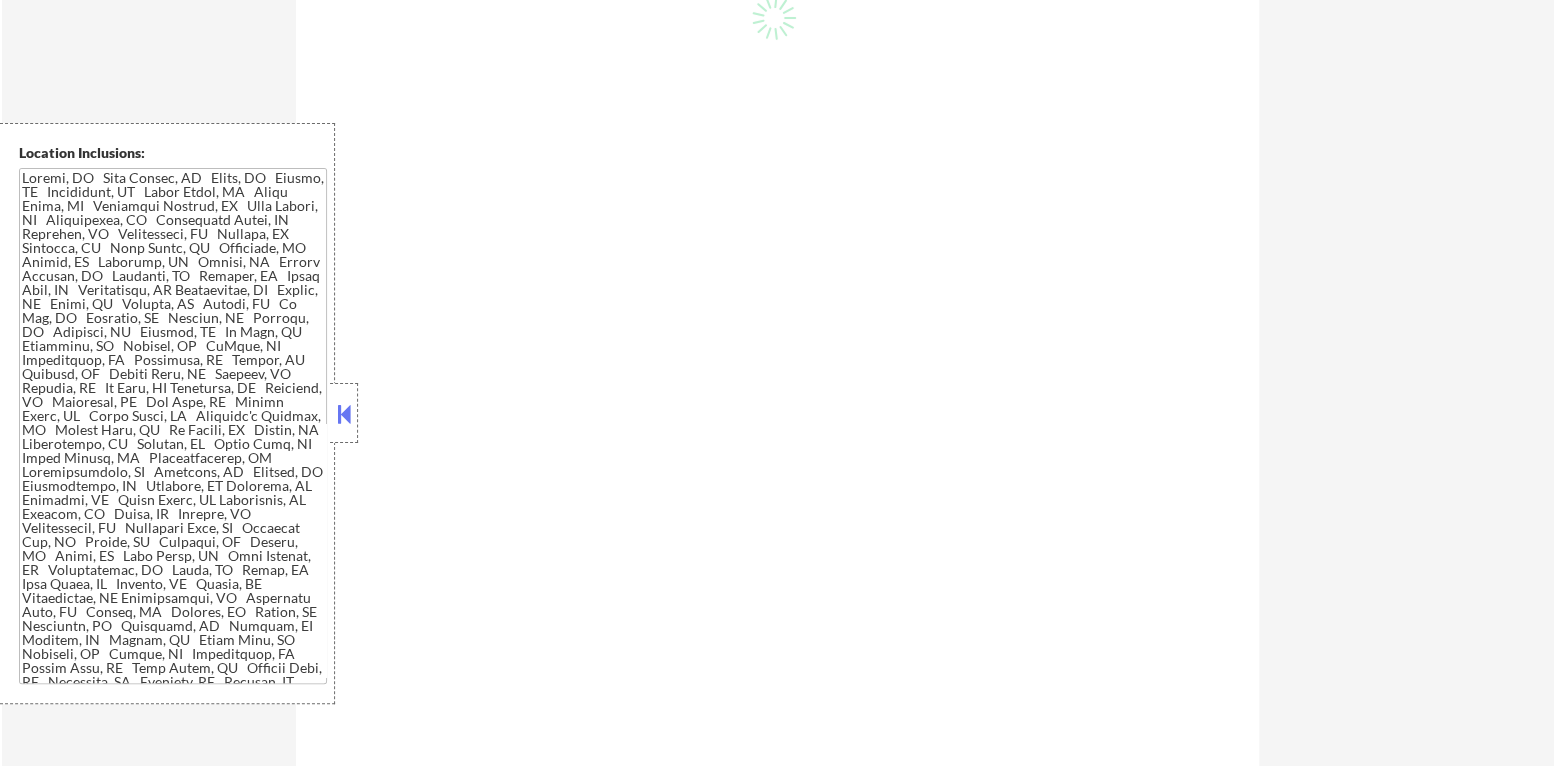 scroll, scrollTop: 800, scrollLeft: 0, axis: vertical 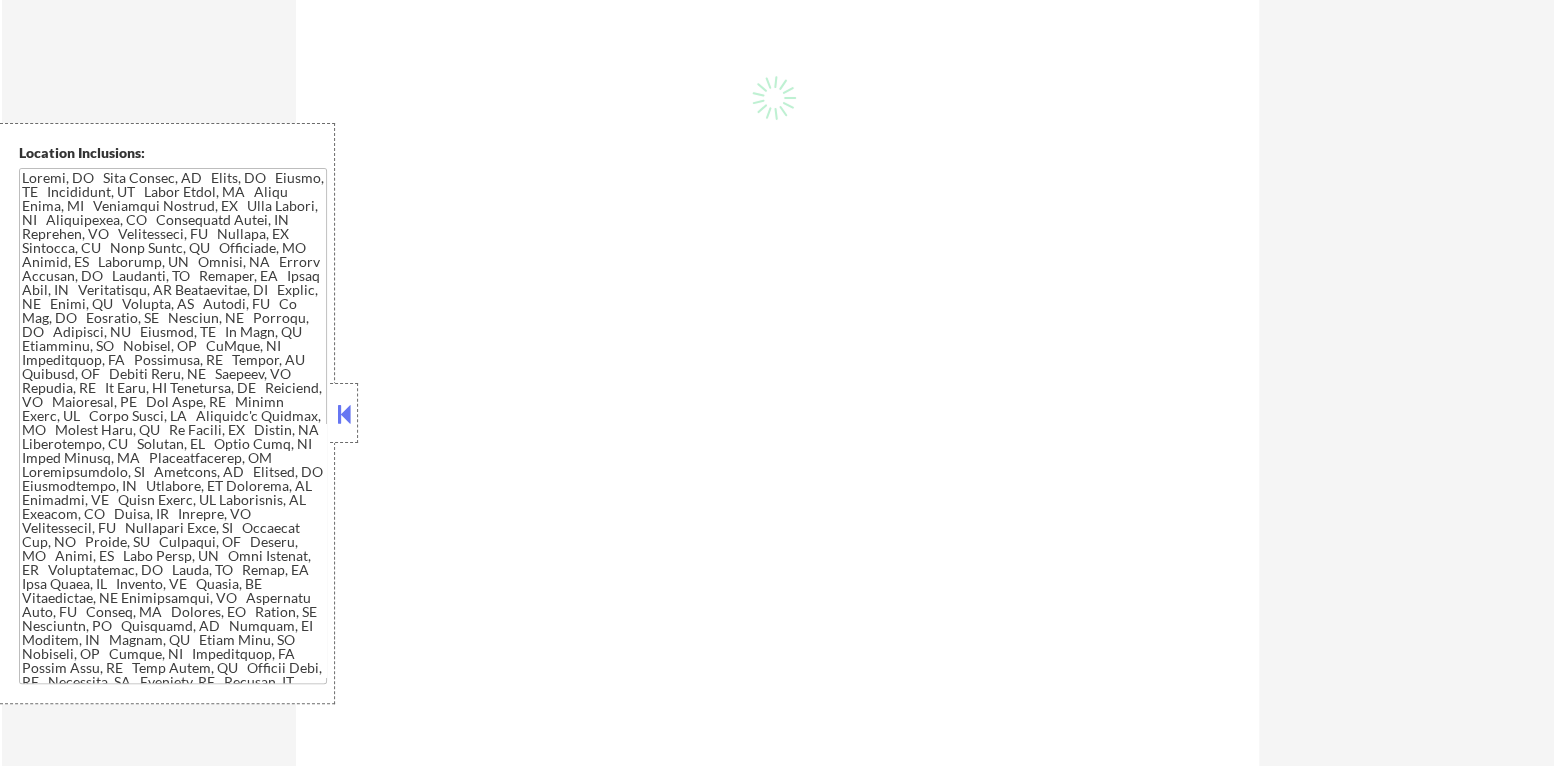select on ""pending"" 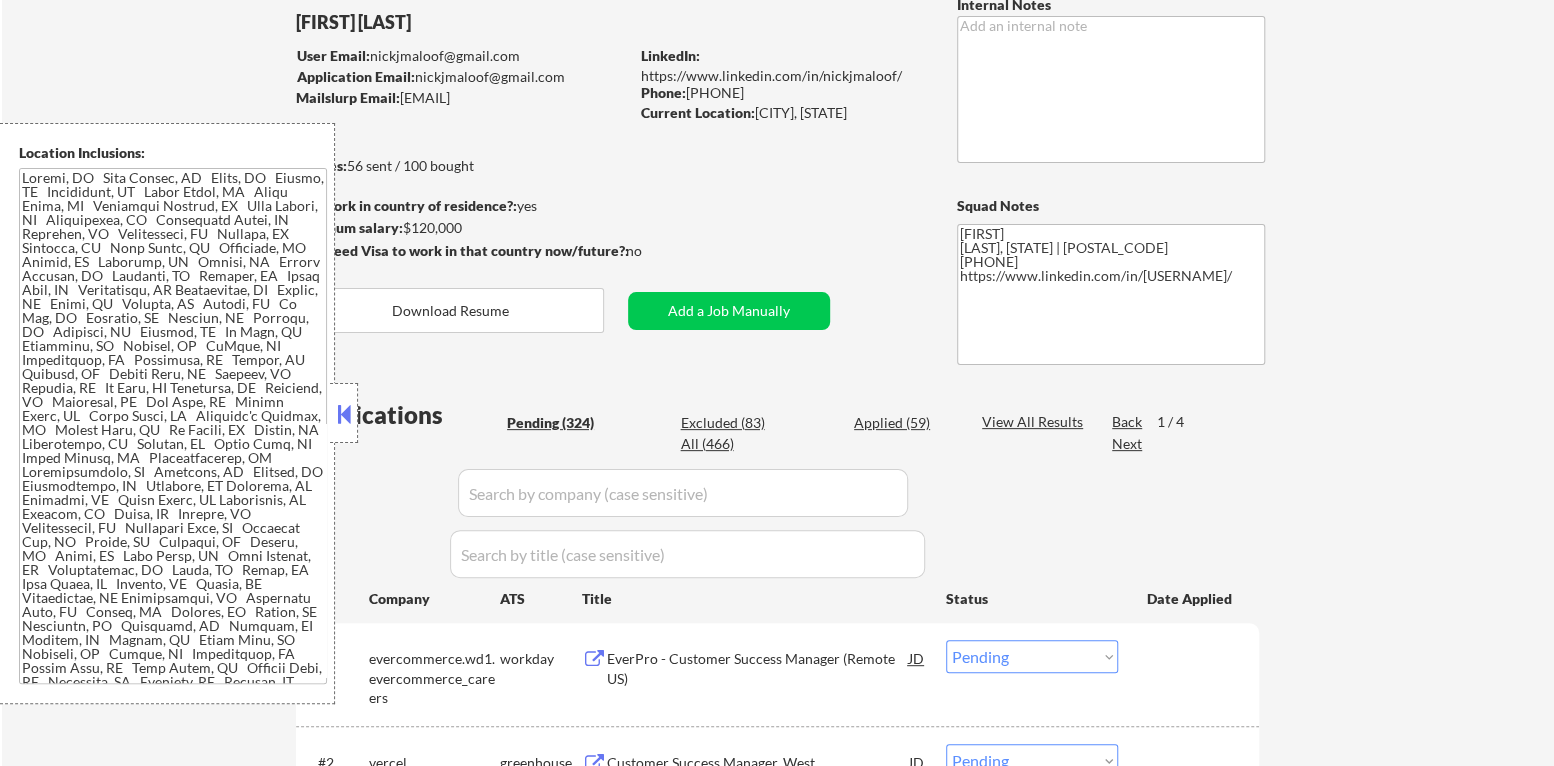 scroll, scrollTop: 0, scrollLeft: 0, axis: both 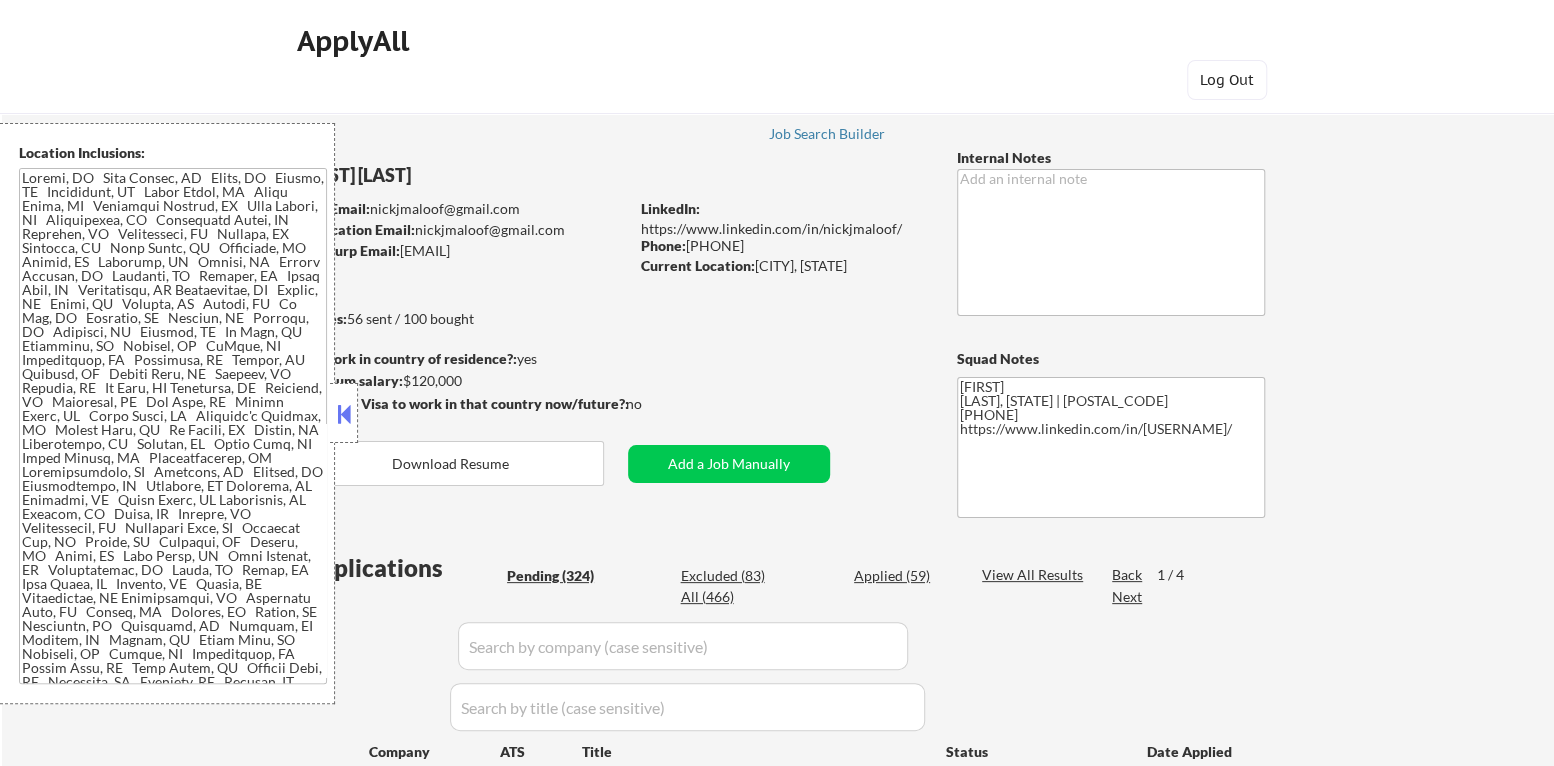 click at bounding box center (344, 414) 